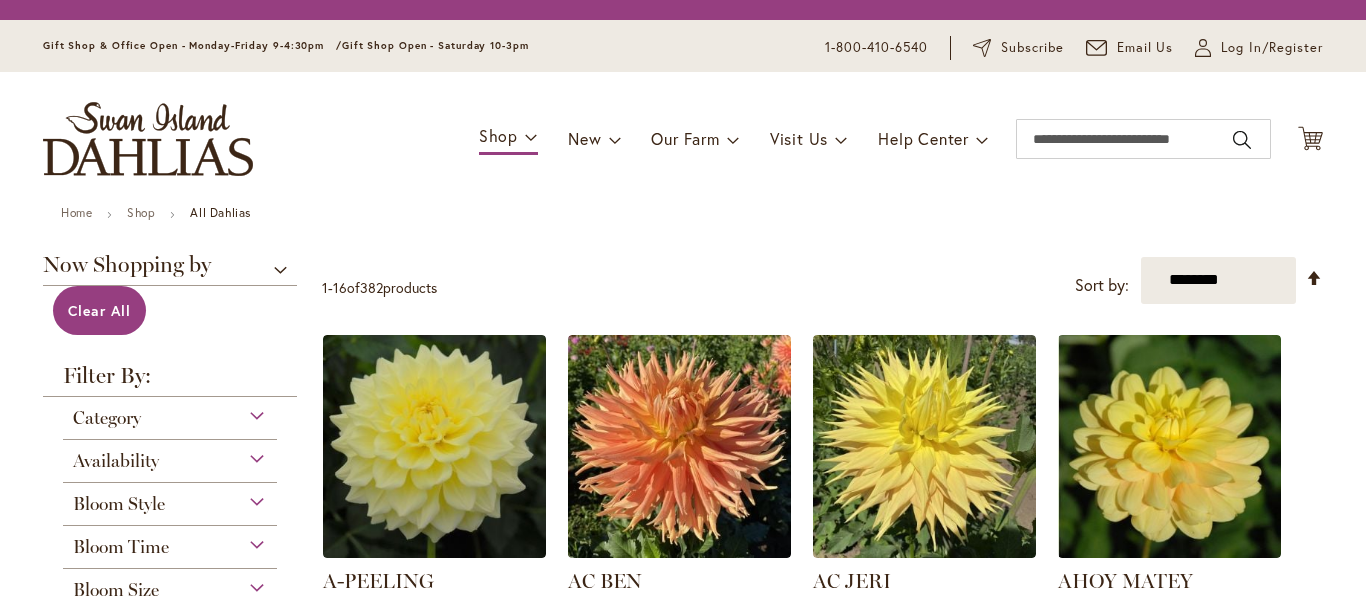 scroll, scrollTop: 0, scrollLeft: 0, axis: both 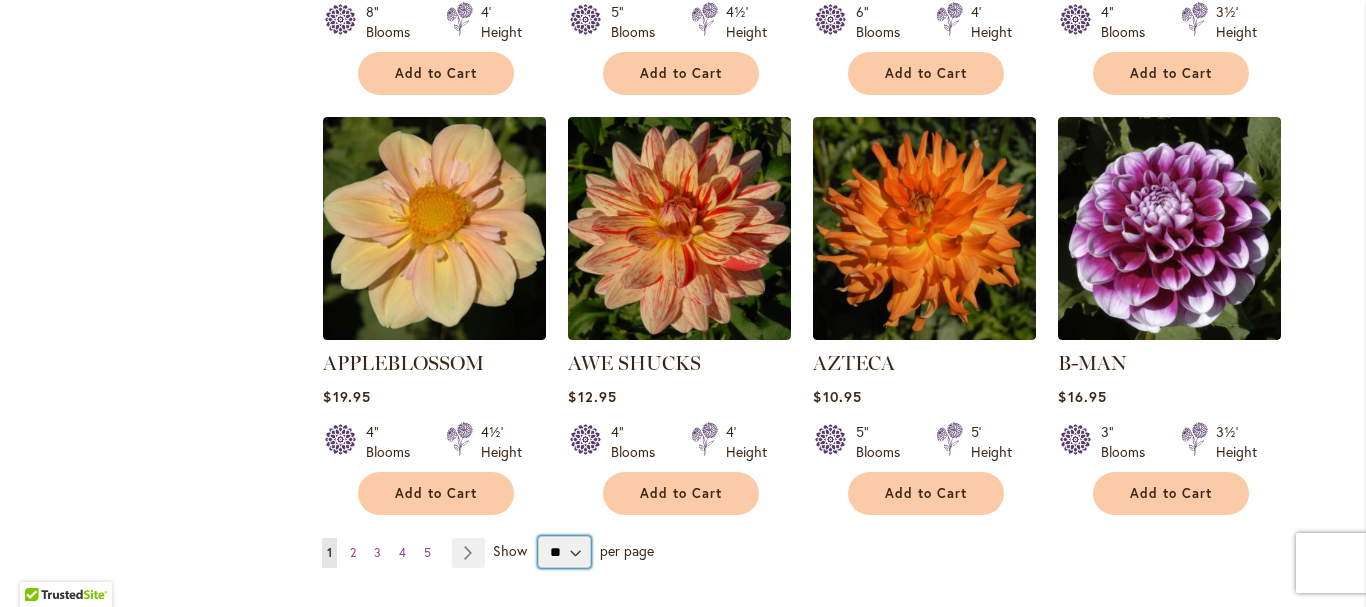 click on "**
**
**
**" at bounding box center (564, 552) 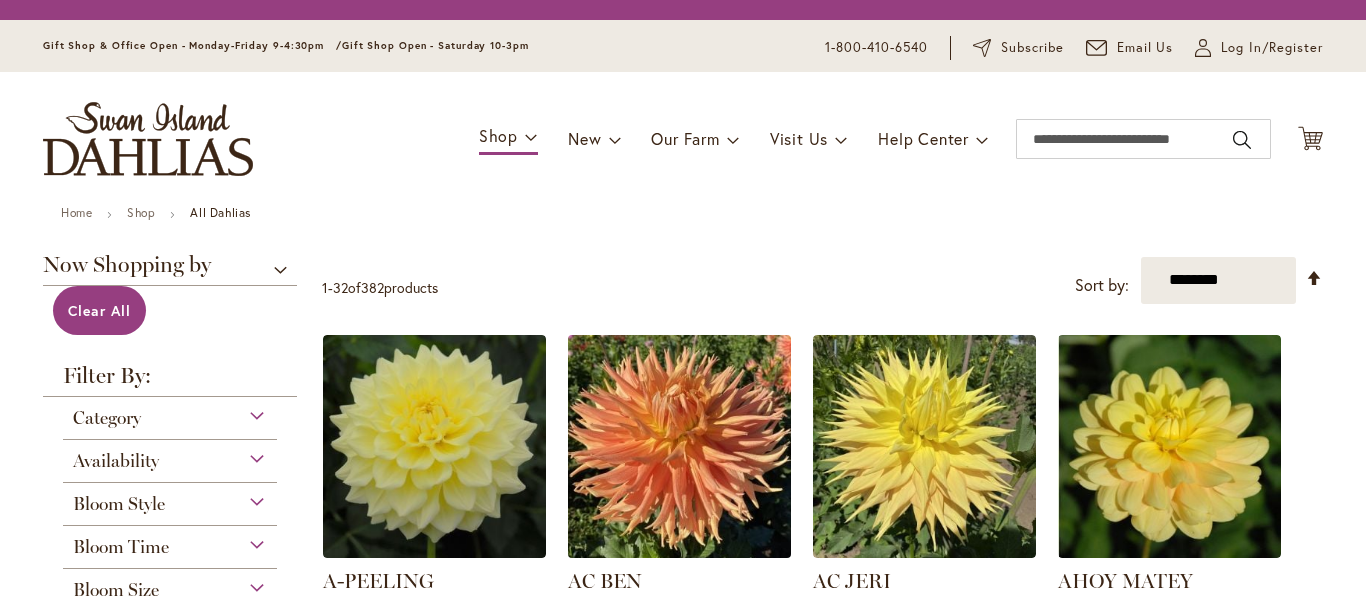 scroll, scrollTop: 0, scrollLeft: 0, axis: both 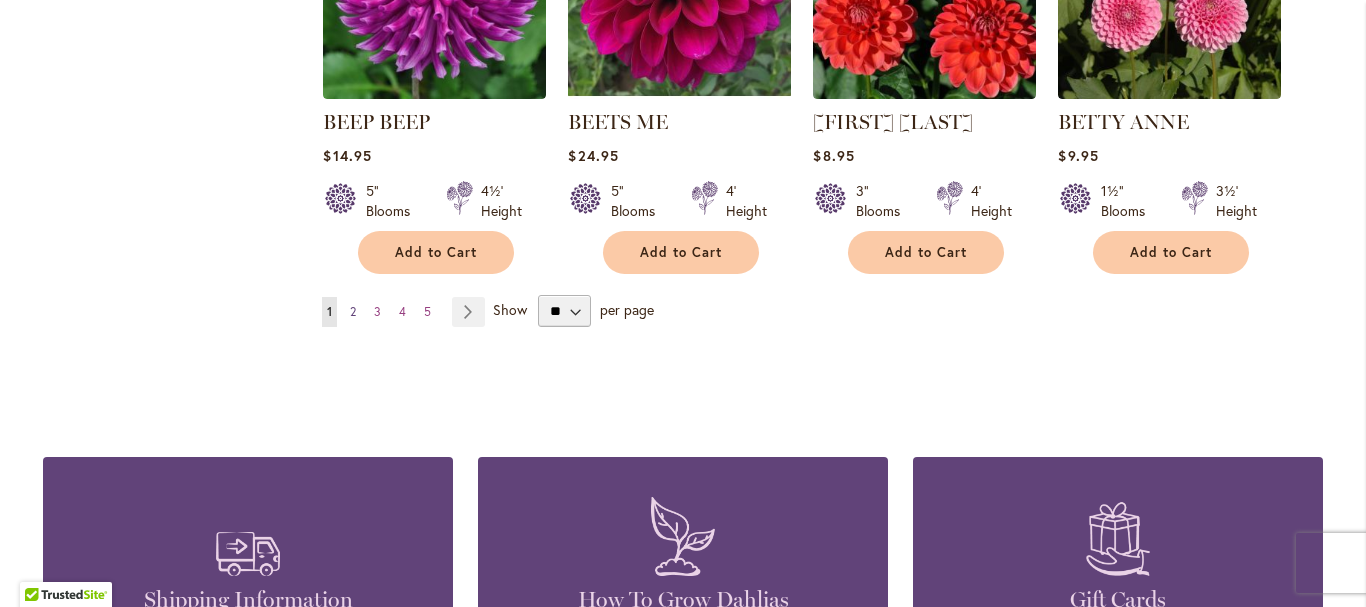 click on "2" at bounding box center [353, 311] 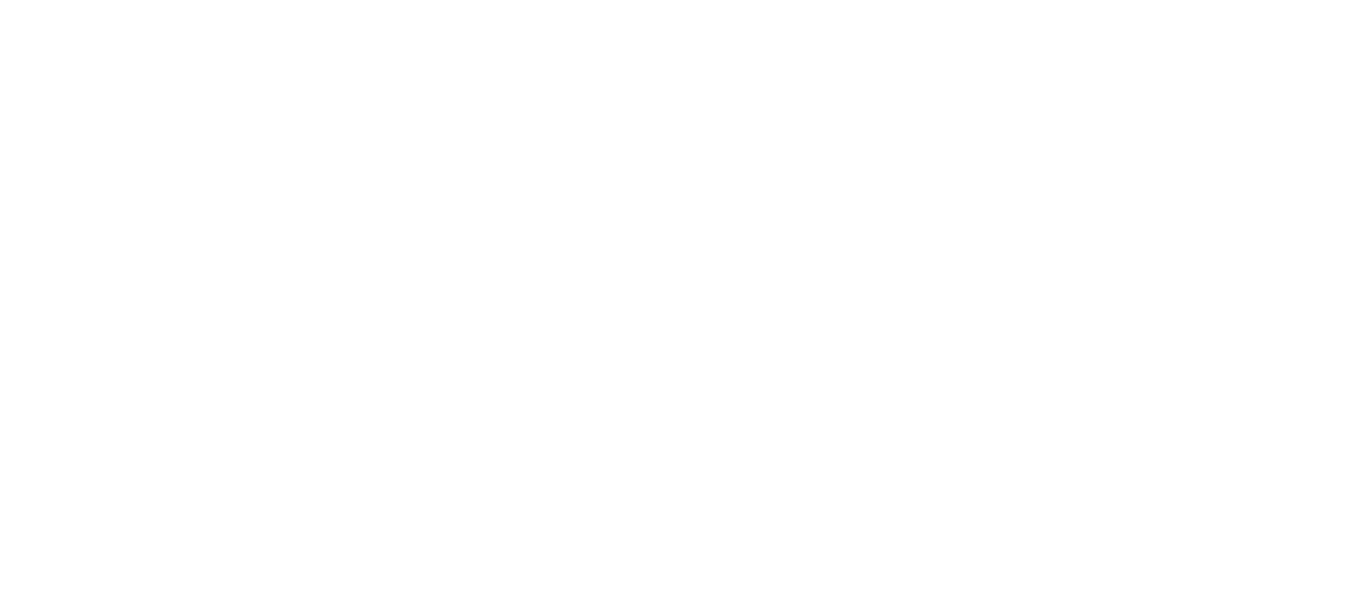 scroll, scrollTop: 0, scrollLeft: 0, axis: both 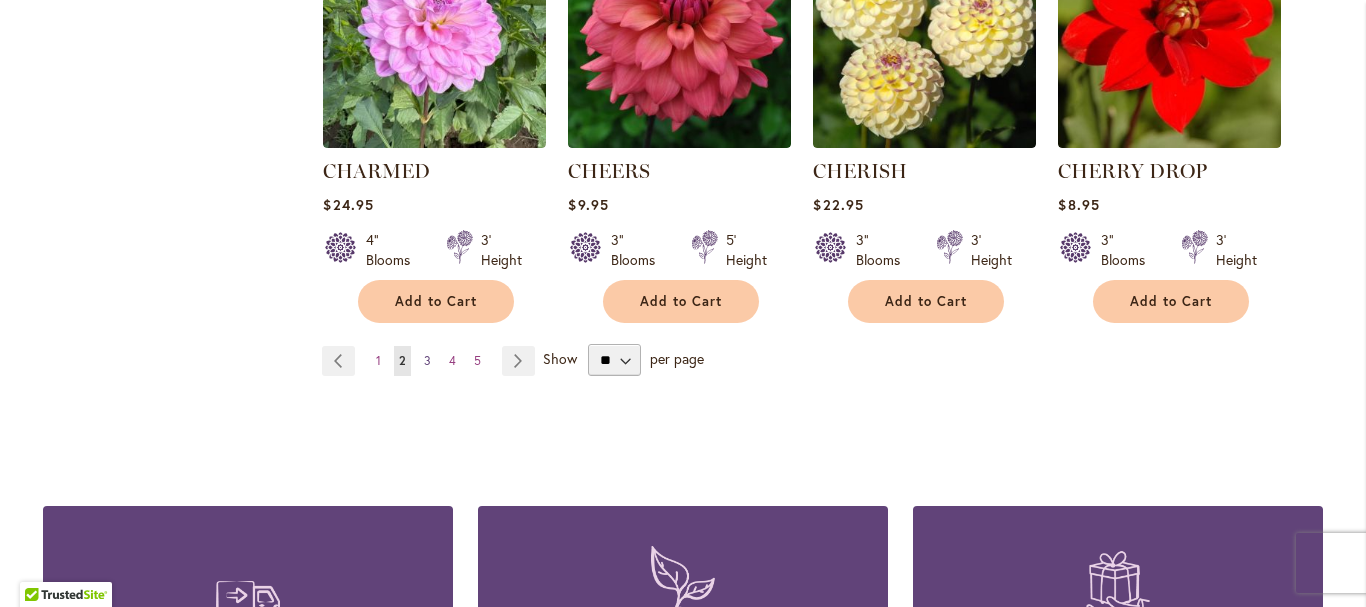 click on "3" at bounding box center [427, 360] 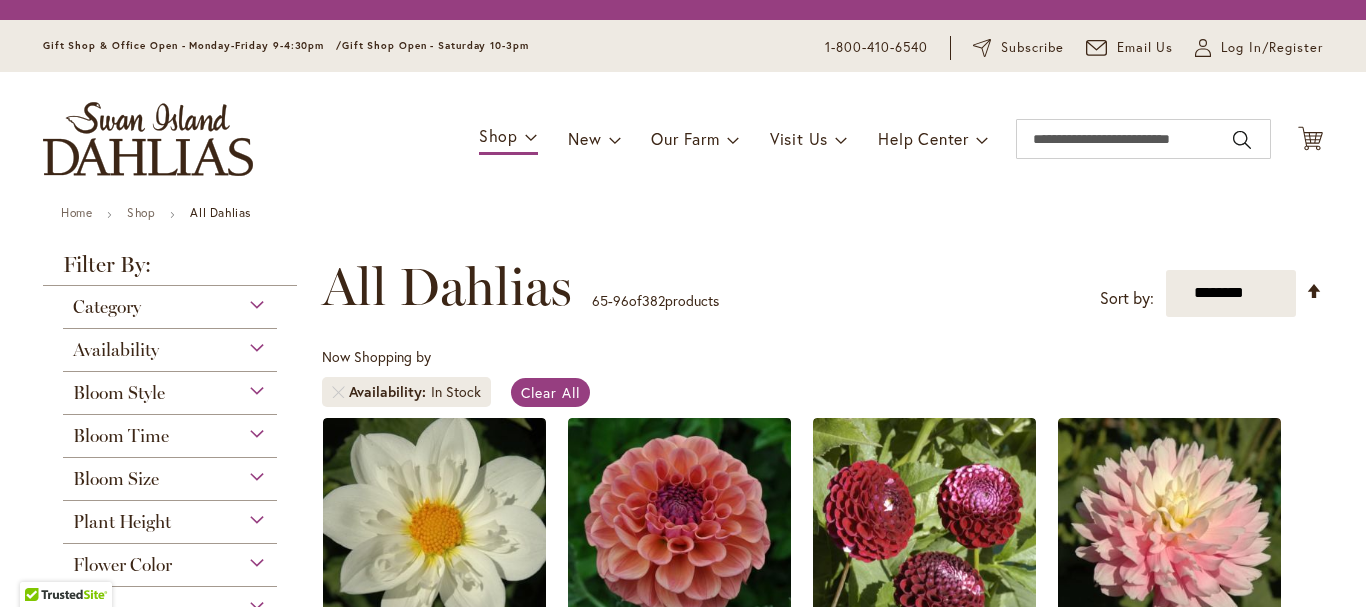 scroll, scrollTop: 0, scrollLeft: 0, axis: both 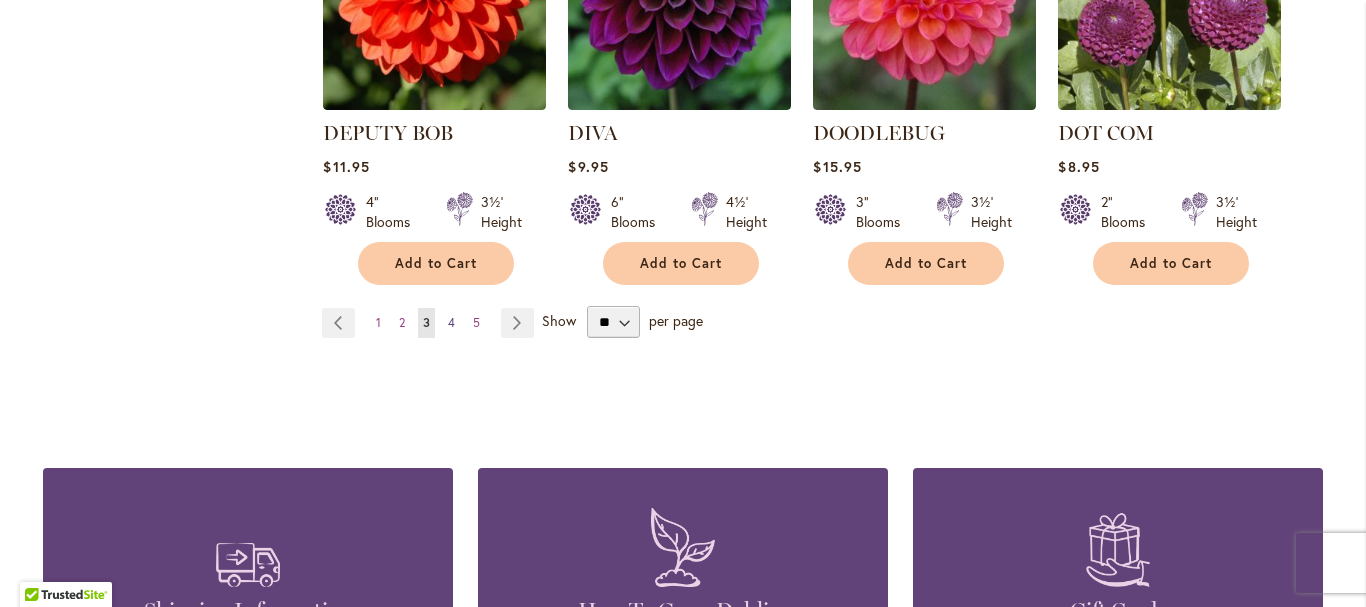 click on "4" at bounding box center (451, 322) 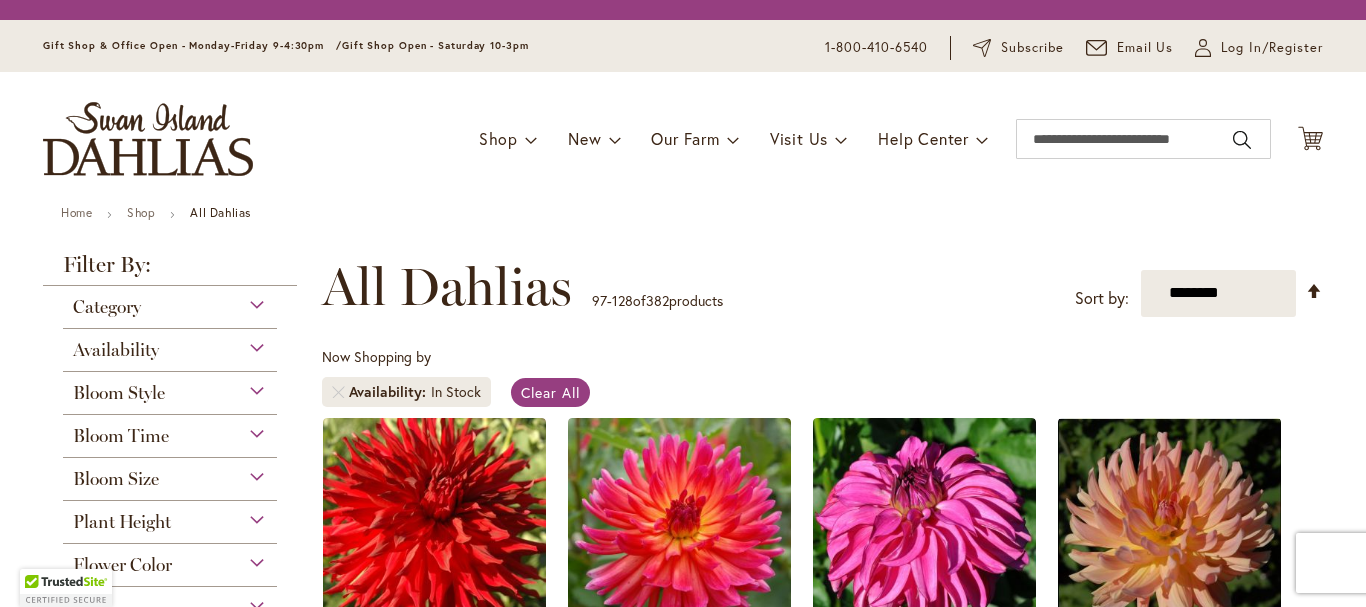 scroll, scrollTop: 0, scrollLeft: 0, axis: both 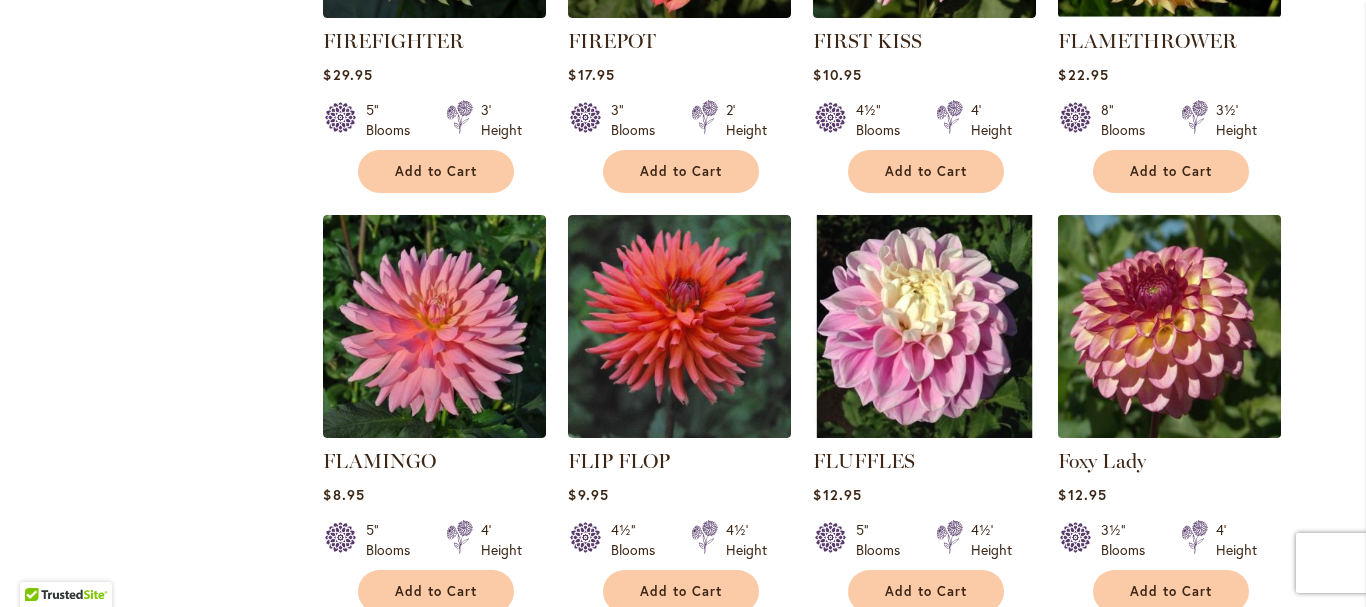 click at bounding box center [1170, 326] 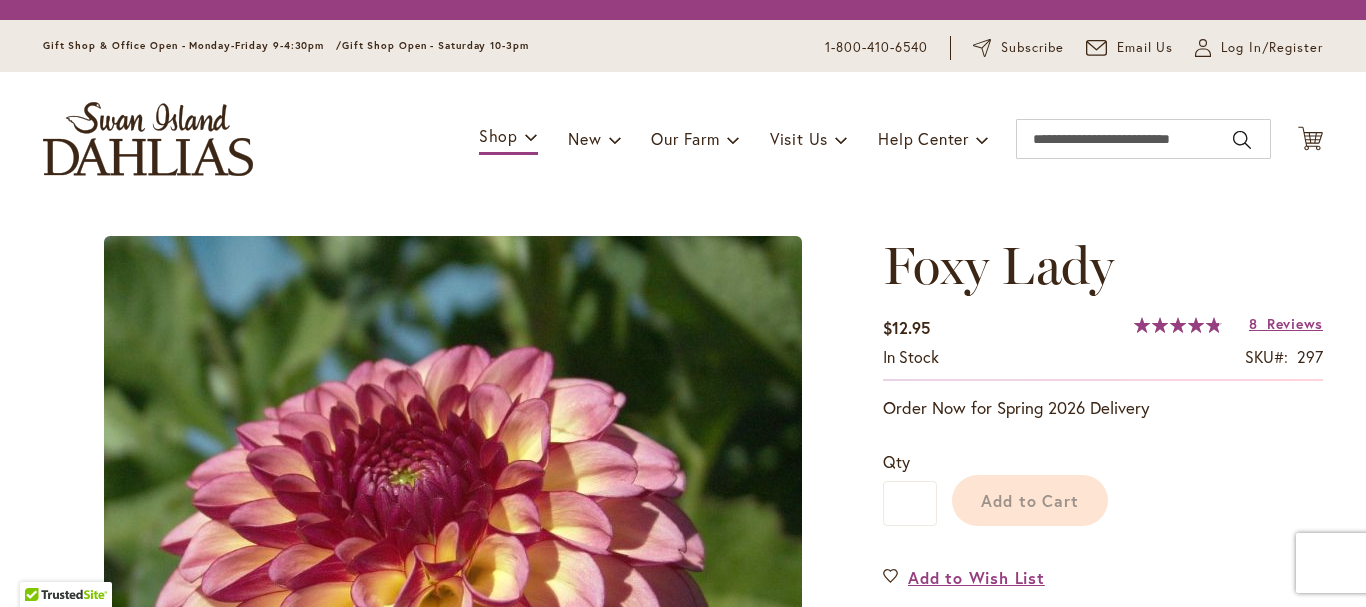 scroll, scrollTop: 0, scrollLeft: 0, axis: both 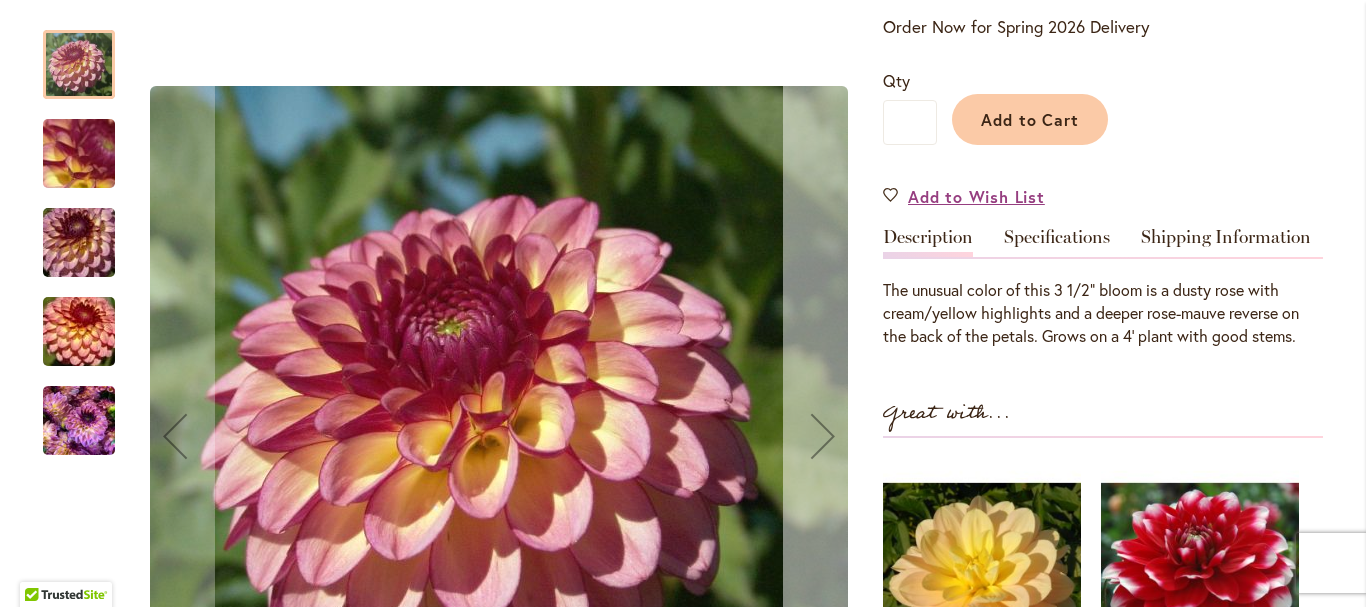 click at bounding box center [823, 436] 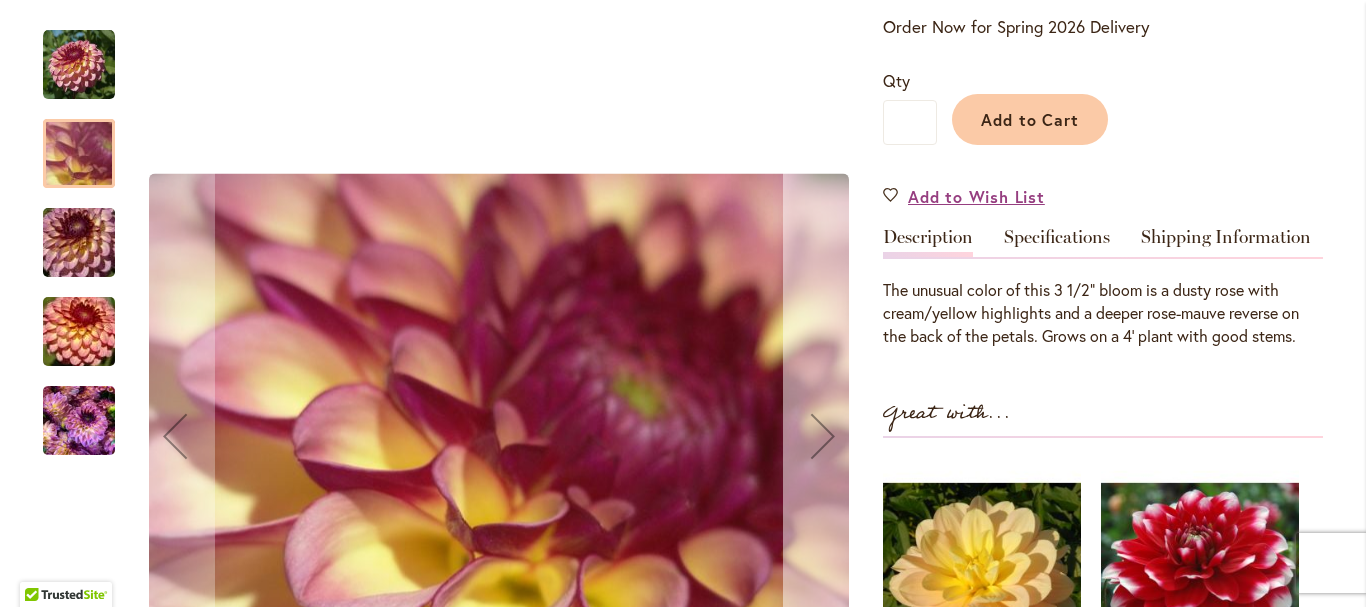 click at bounding box center [823, 436] 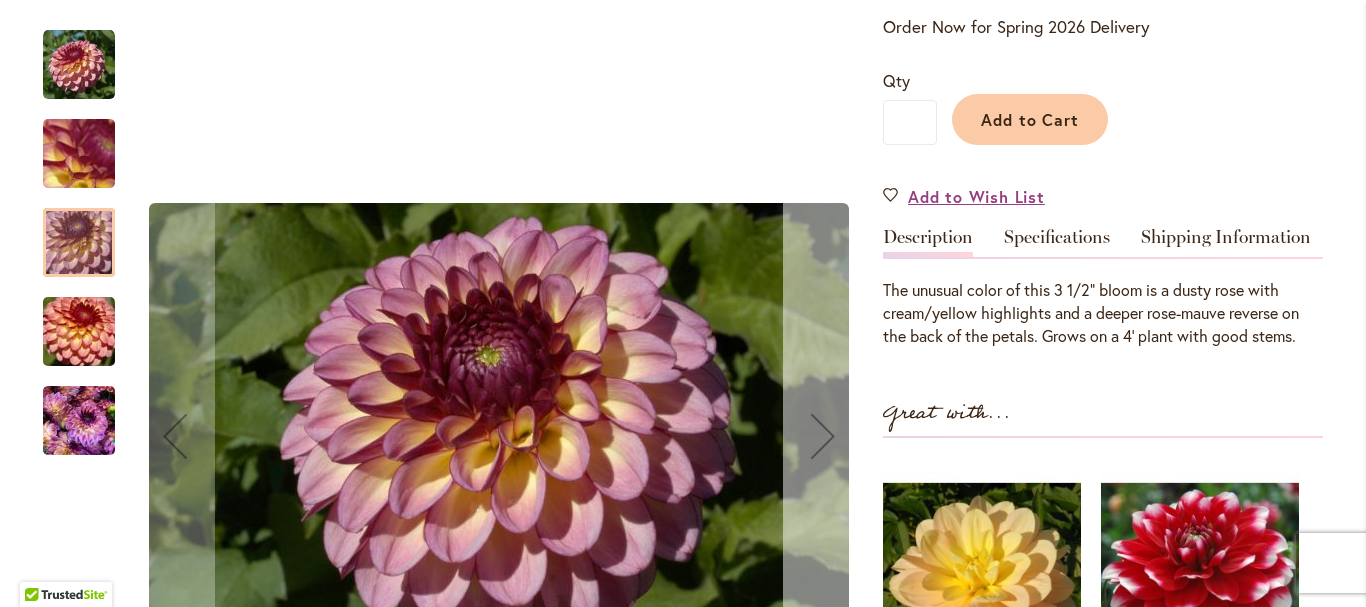click at bounding box center [823, 436] 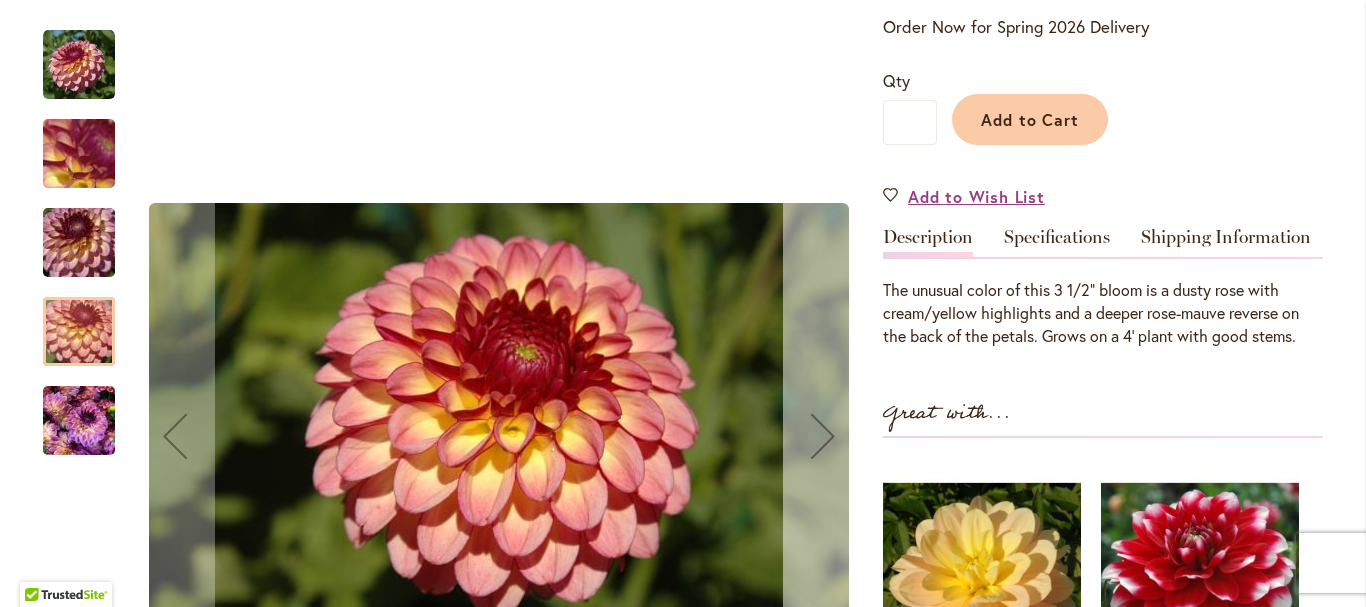 click at bounding box center (823, 436) 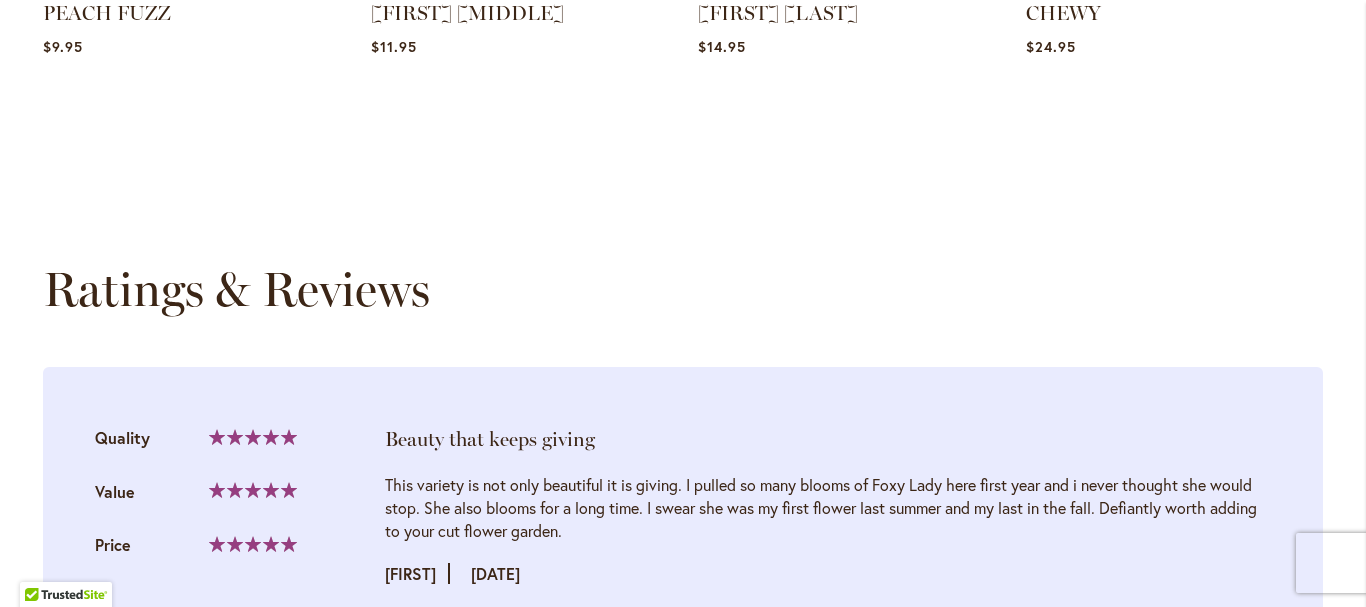 scroll, scrollTop: 1838, scrollLeft: 0, axis: vertical 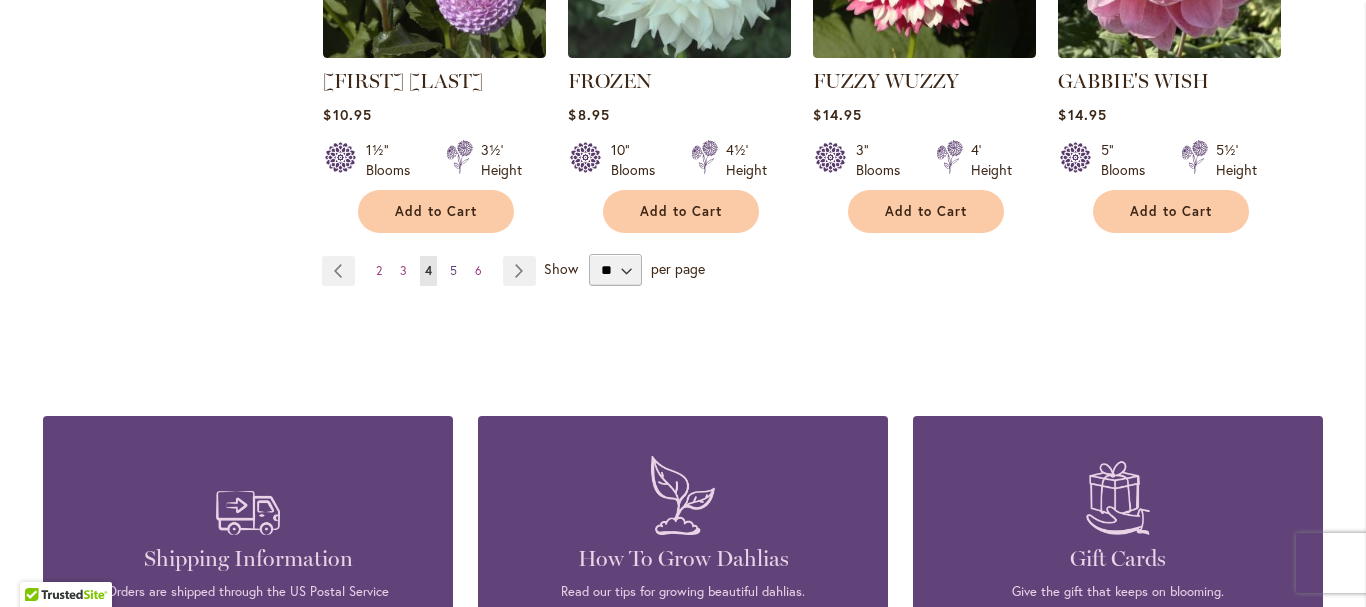click on "5" at bounding box center (453, 270) 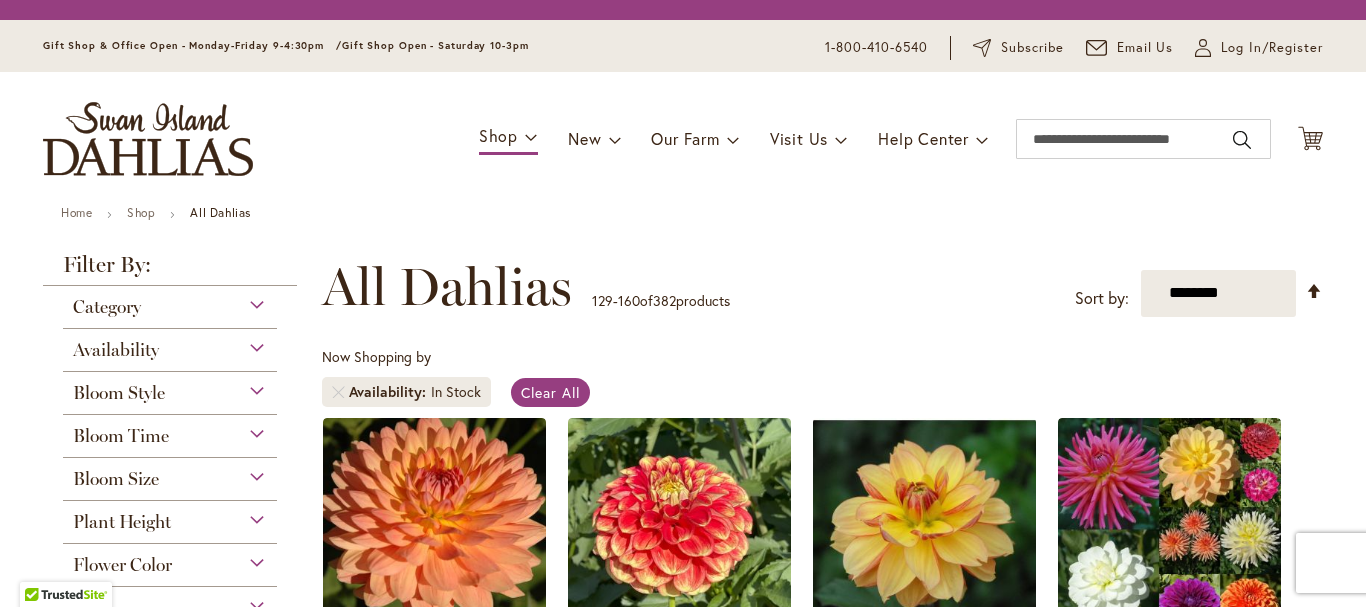 scroll, scrollTop: 0, scrollLeft: 0, axis: both 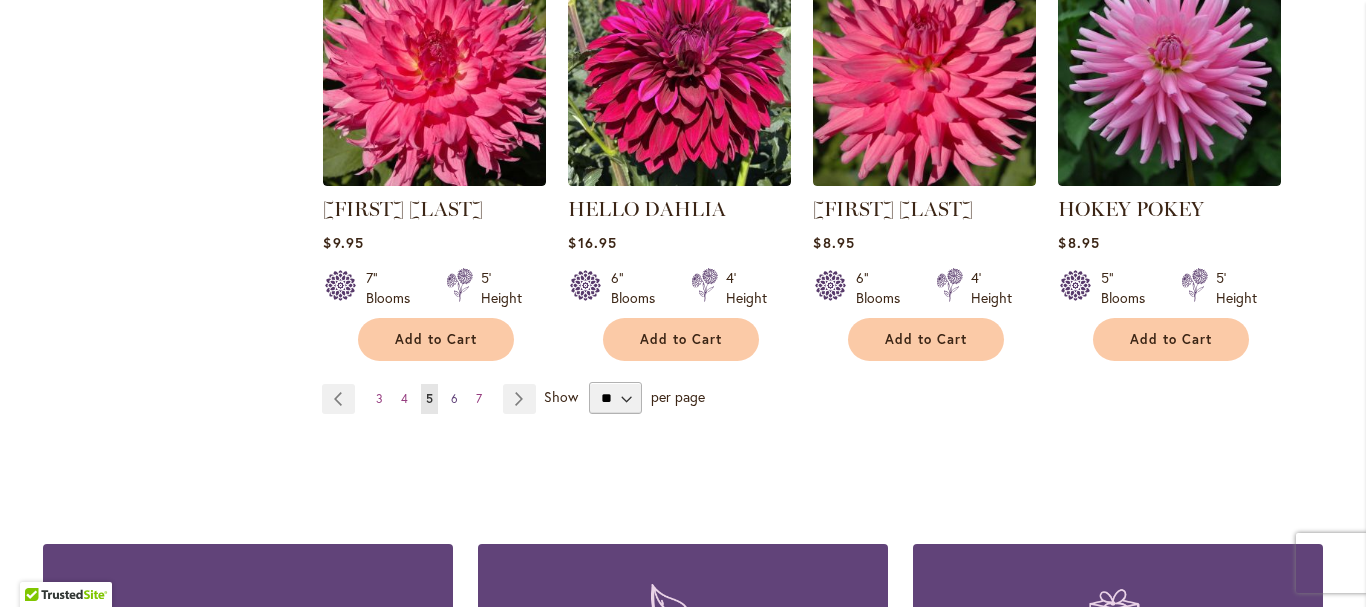 click on "Page
6" at bounding box center (454, 399) 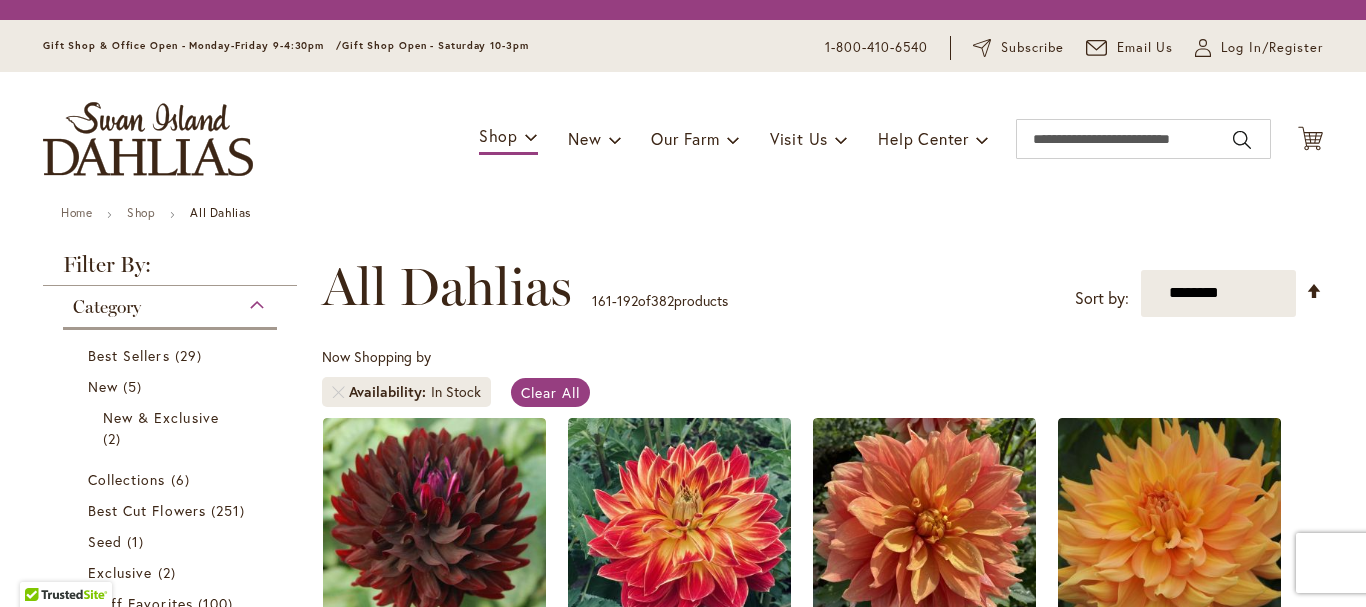 scroll, scrollTop: 0, scrollLeft: 0, axis: both 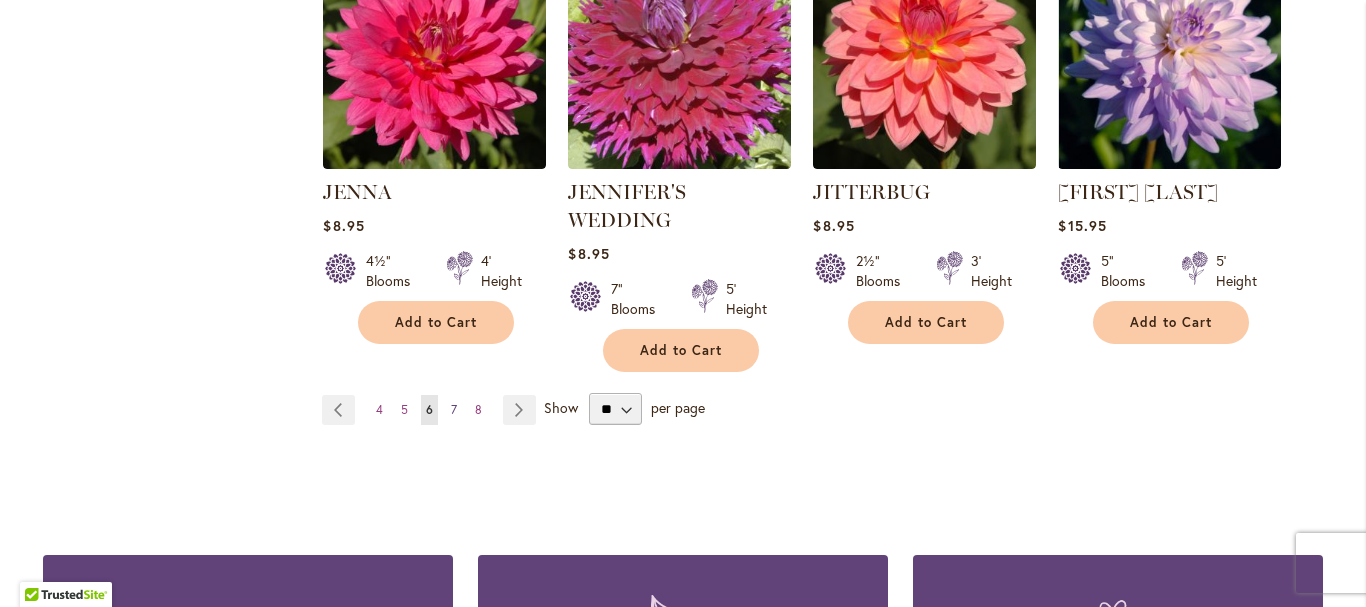 click on "7" at bounding box center [454, 409] 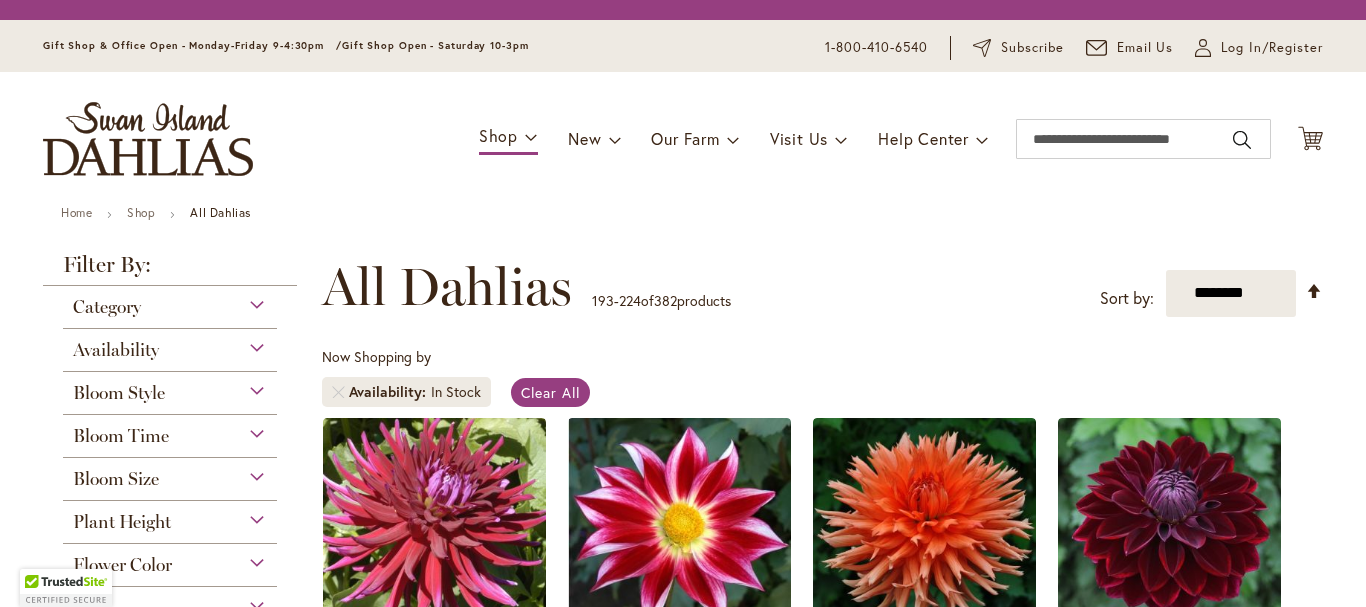 scroll, scrollTop: 0, scrollLeft: 0, axis: both 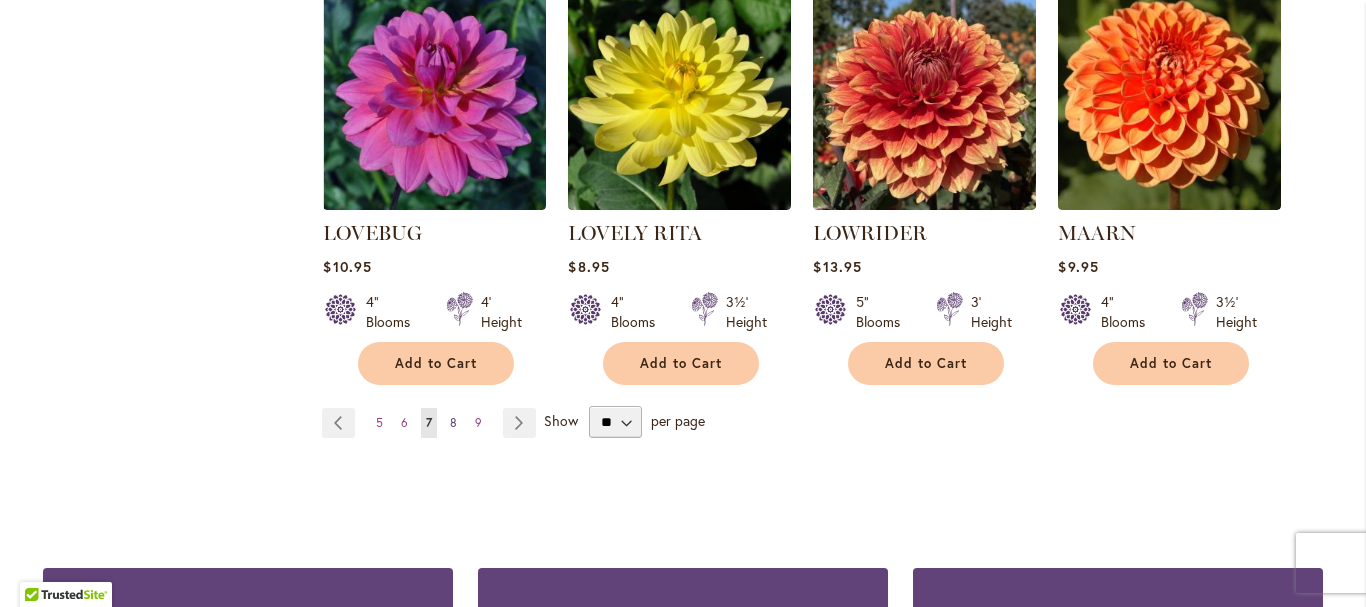 click on "8" at bounding box center [453, 422] 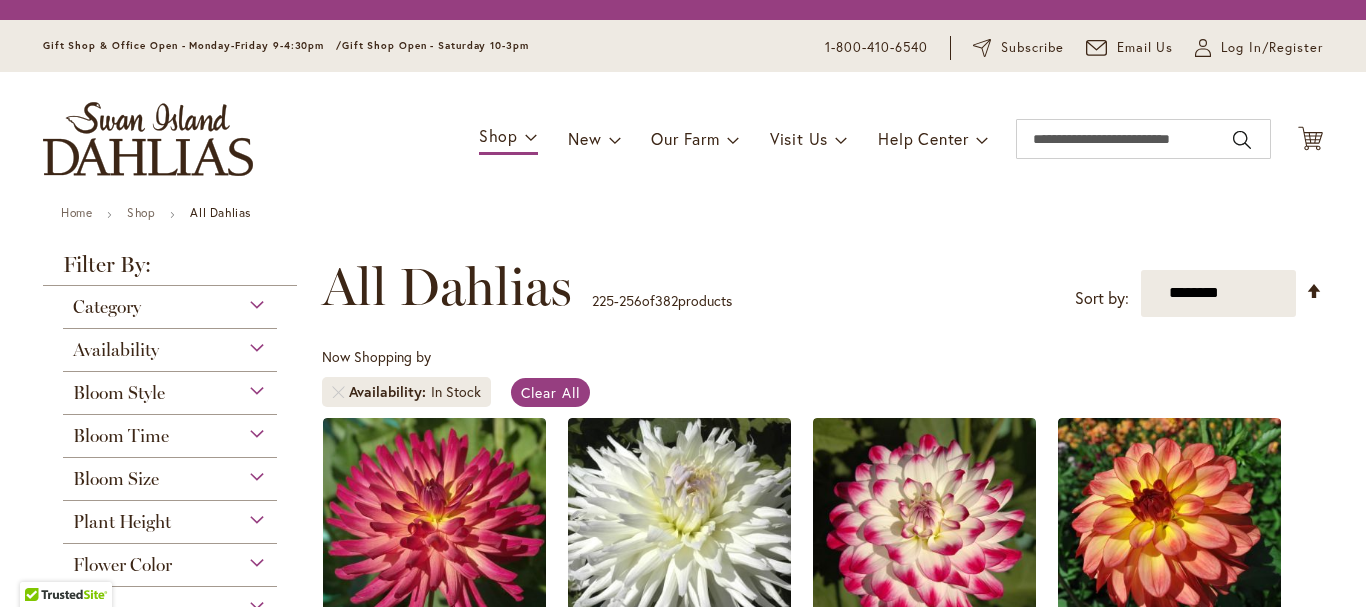scroll, scrollTop: 0, scrollLeft: 0, axis: both 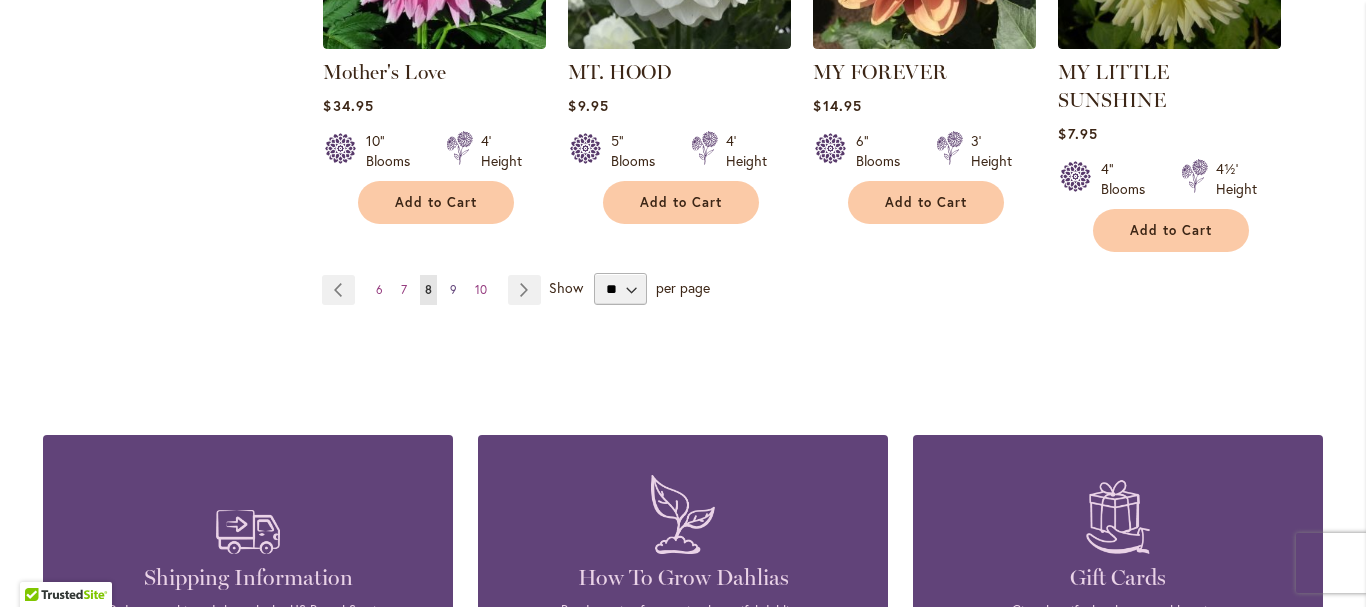 click on "Page
9" at bounding box center (453, 290) 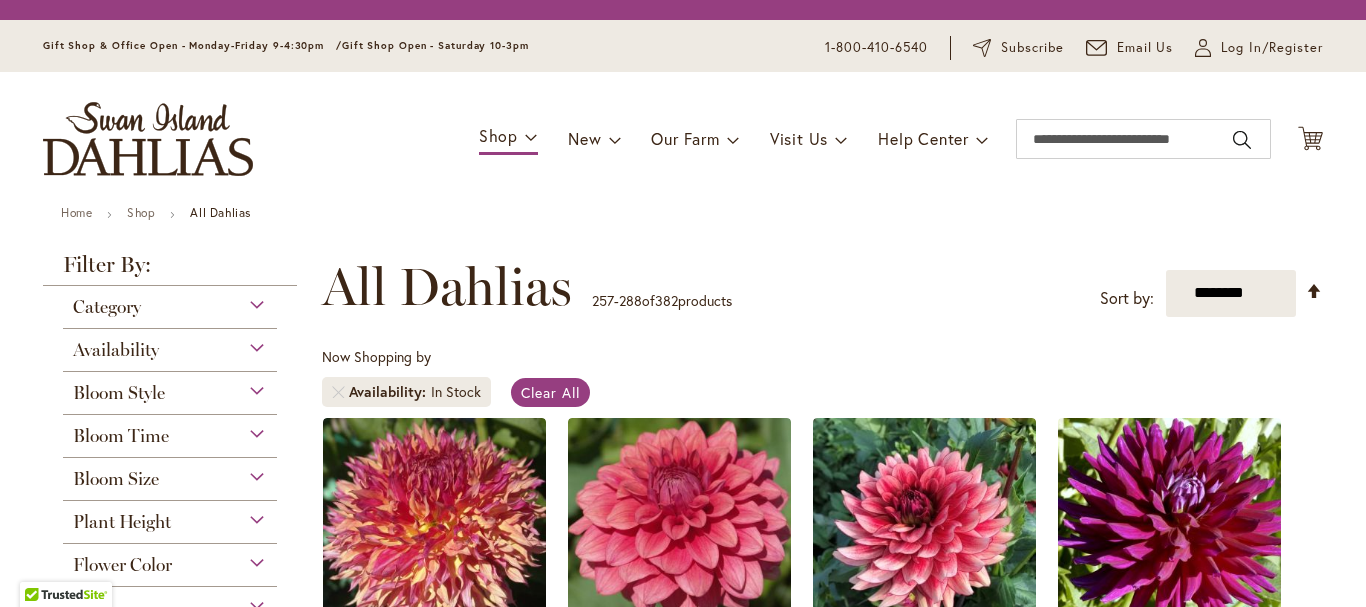 scroll, scrollTop: 0, scrollLeft: 0, axis: both 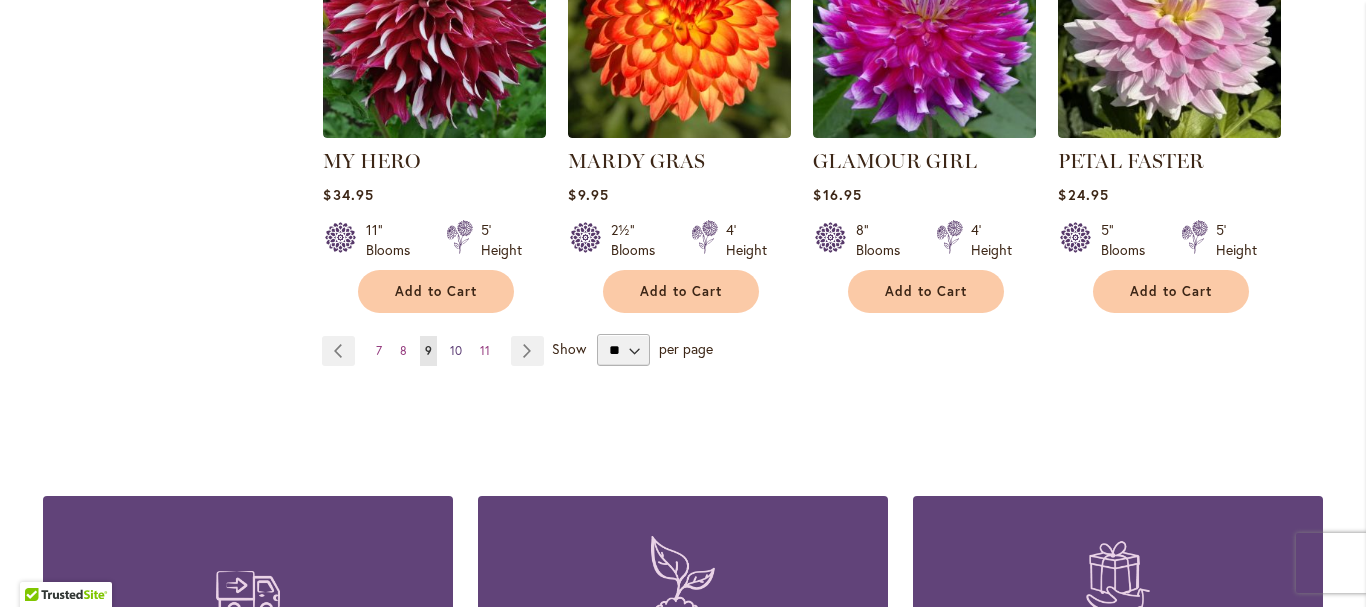 click on "10" at bounding box center [456, 350] 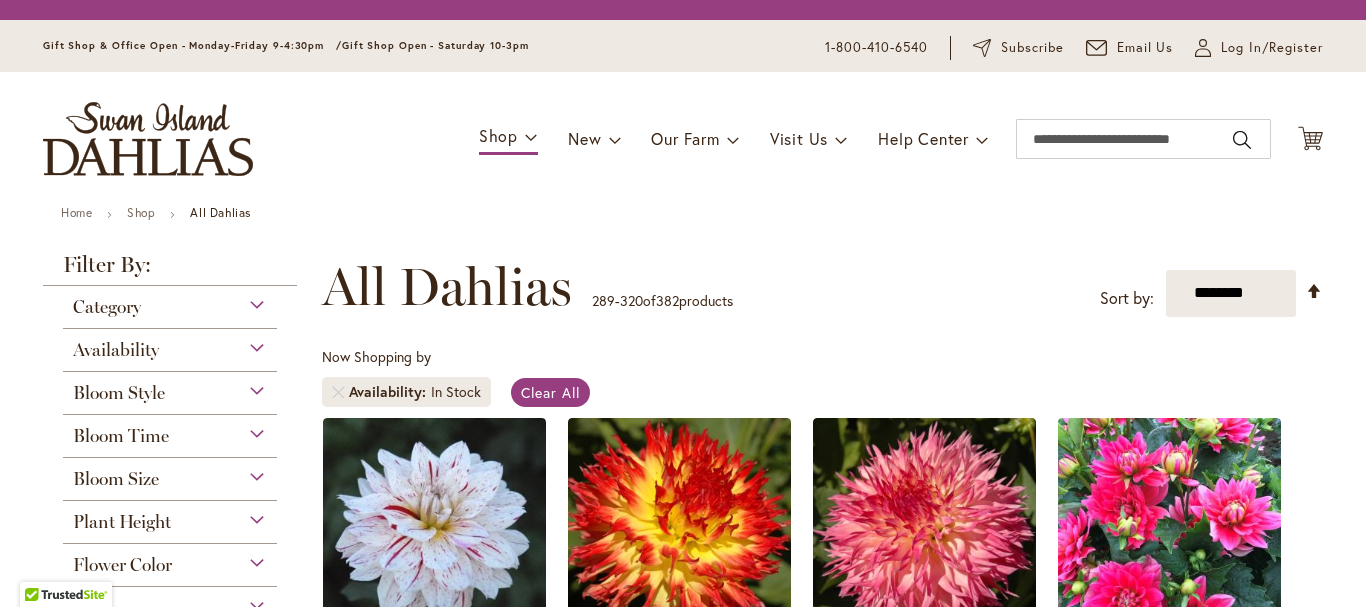 scroll, scrollTop: 0, scrollLeft: 0, axis: both 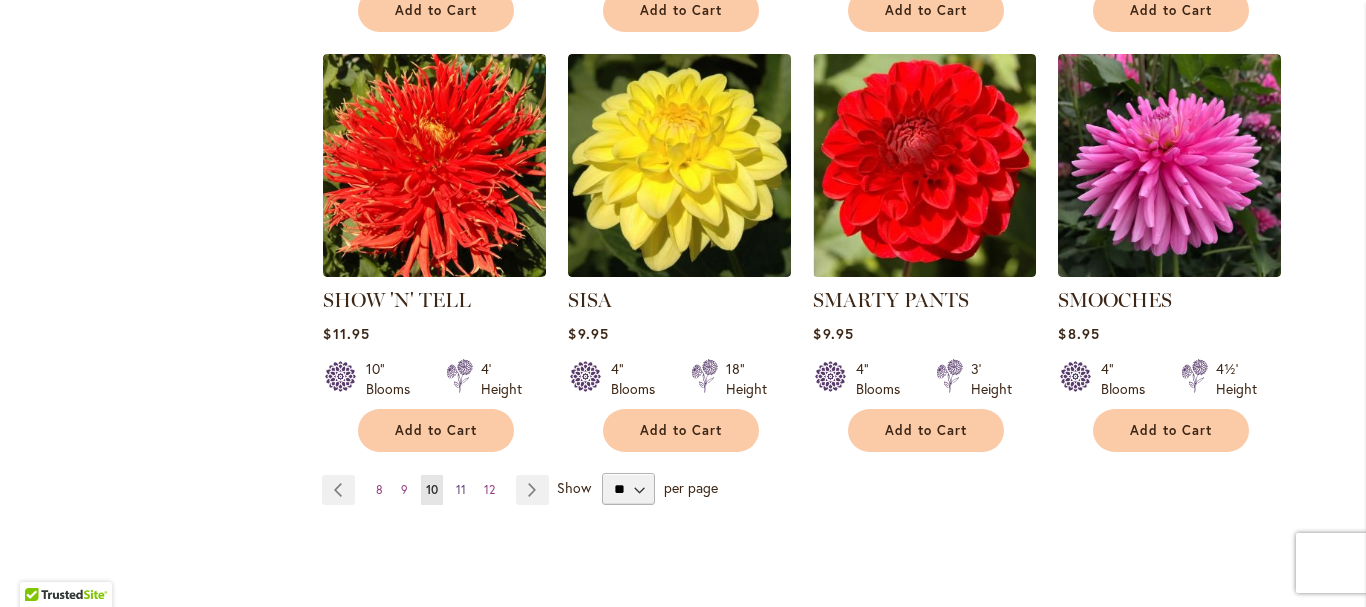 click on "11" at bounding box center [461, 489] 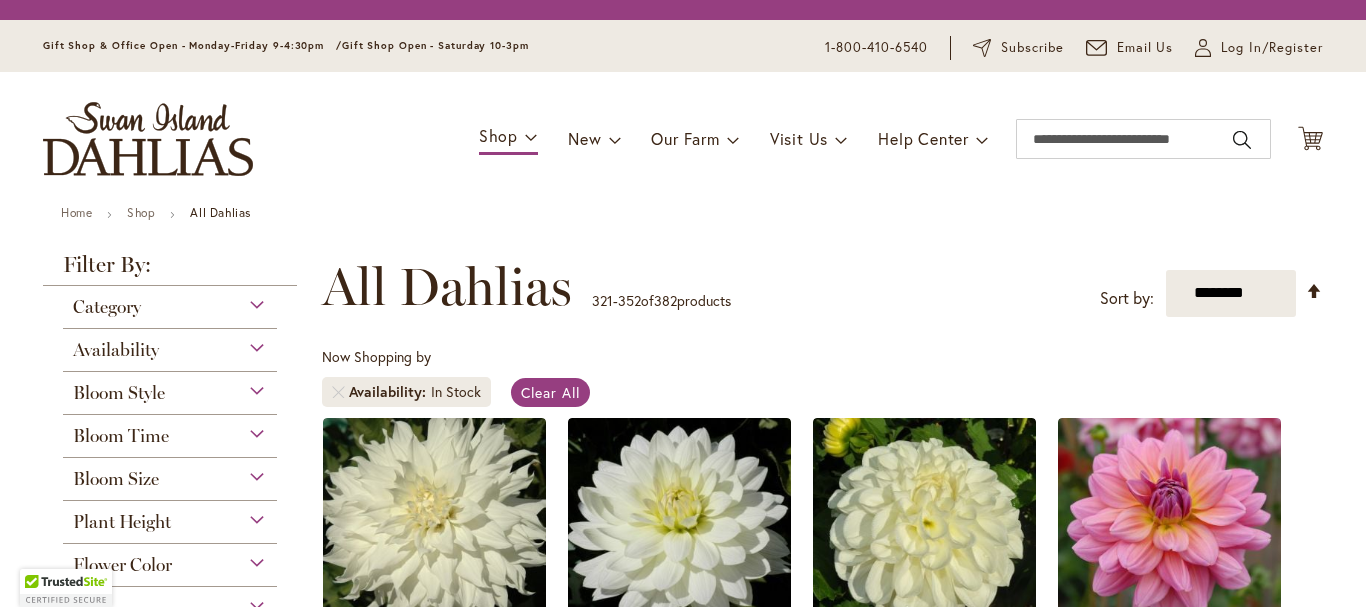 scroll, scrollTop: 0, scrollLeft: 0, axis: both 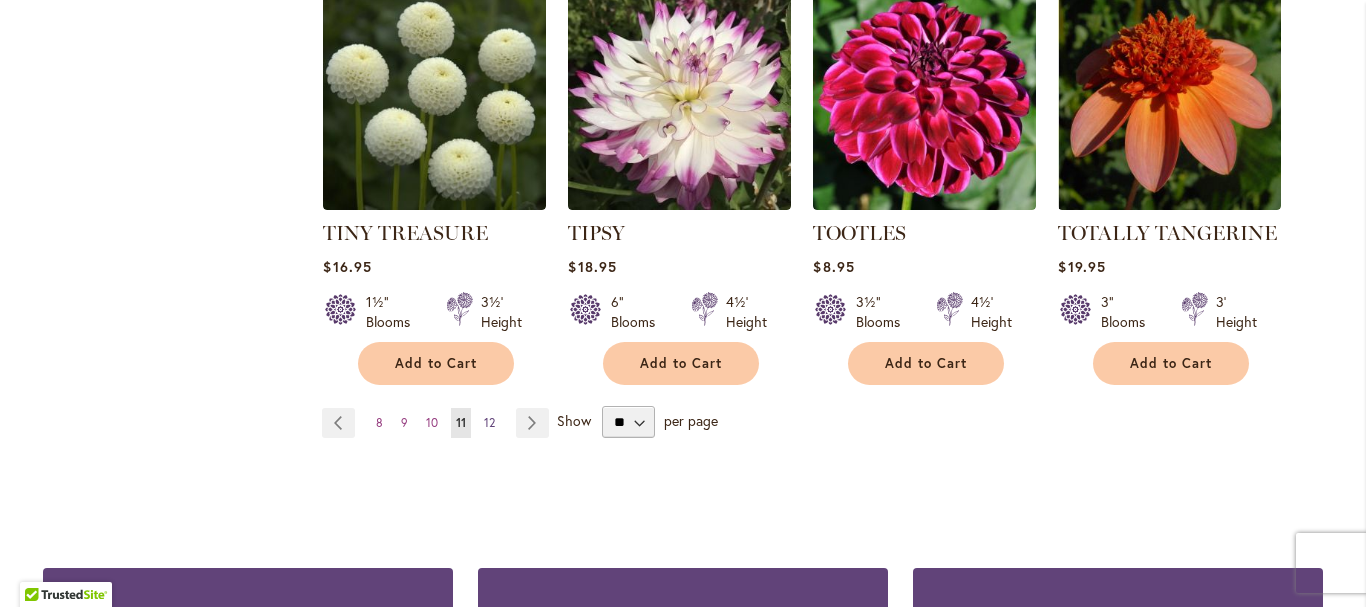 click on "12" at bounding box center [489, 422] 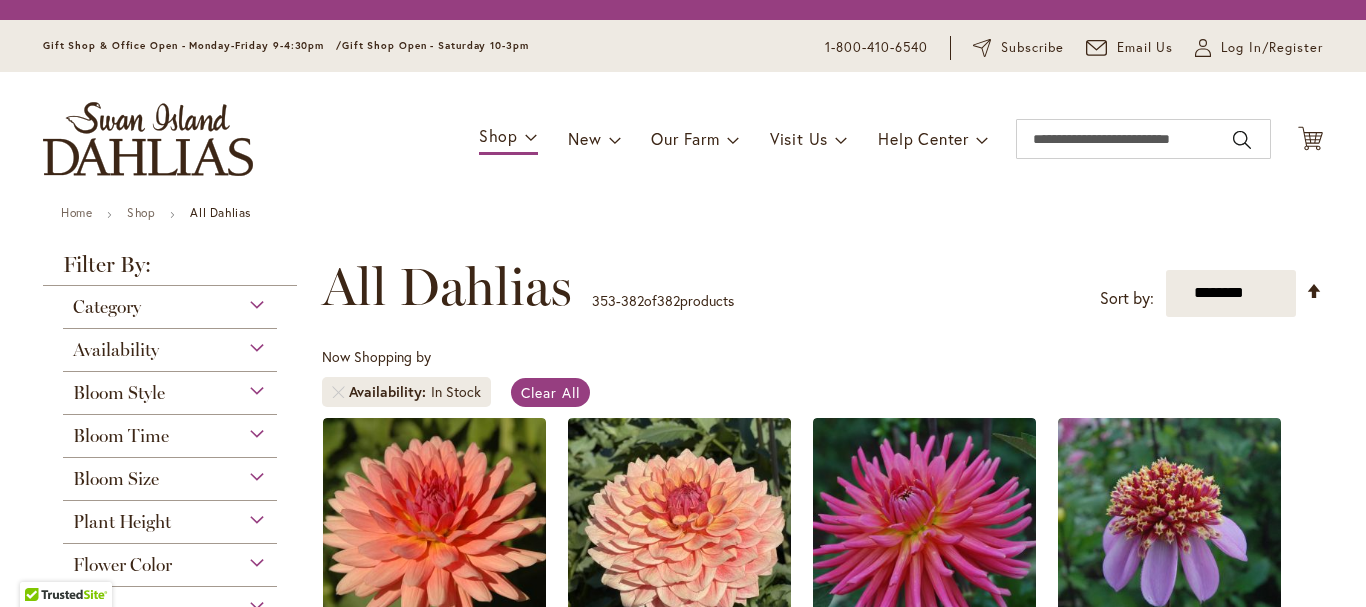 scroll, scrollTop: 0, scrollLeft: 0, axis: both 